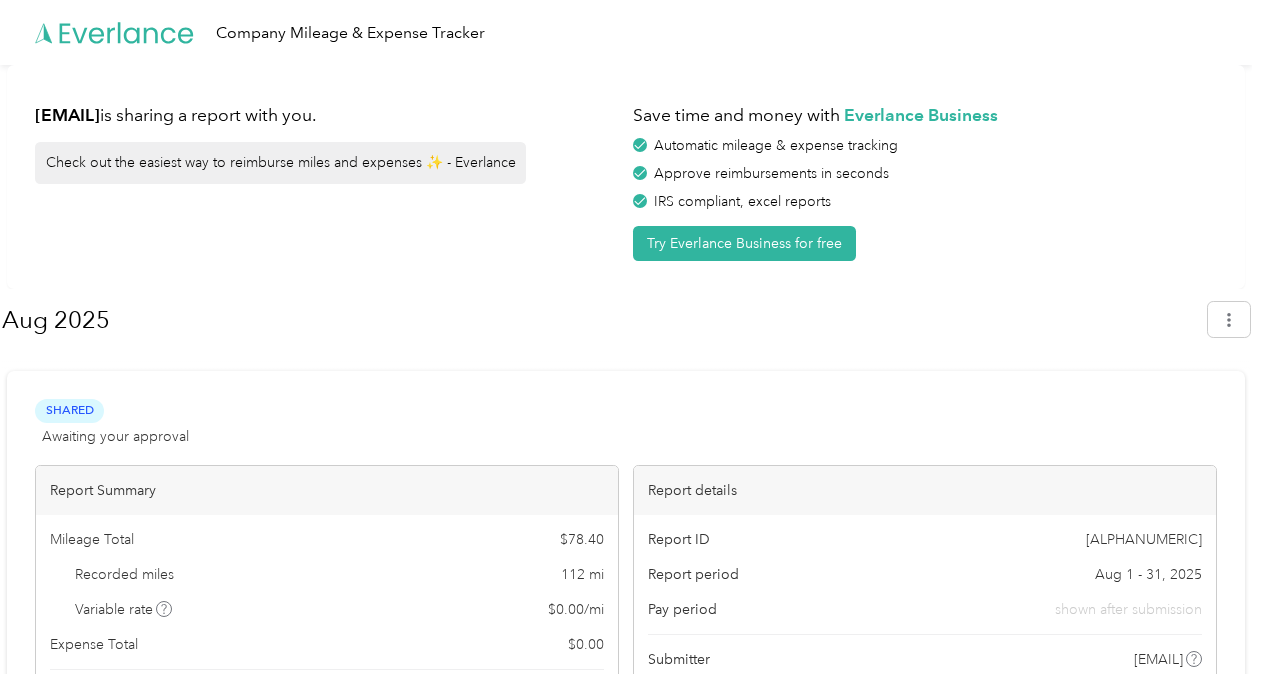 scroll, scrollTop: 0, scrollLeft: 0, axis: both 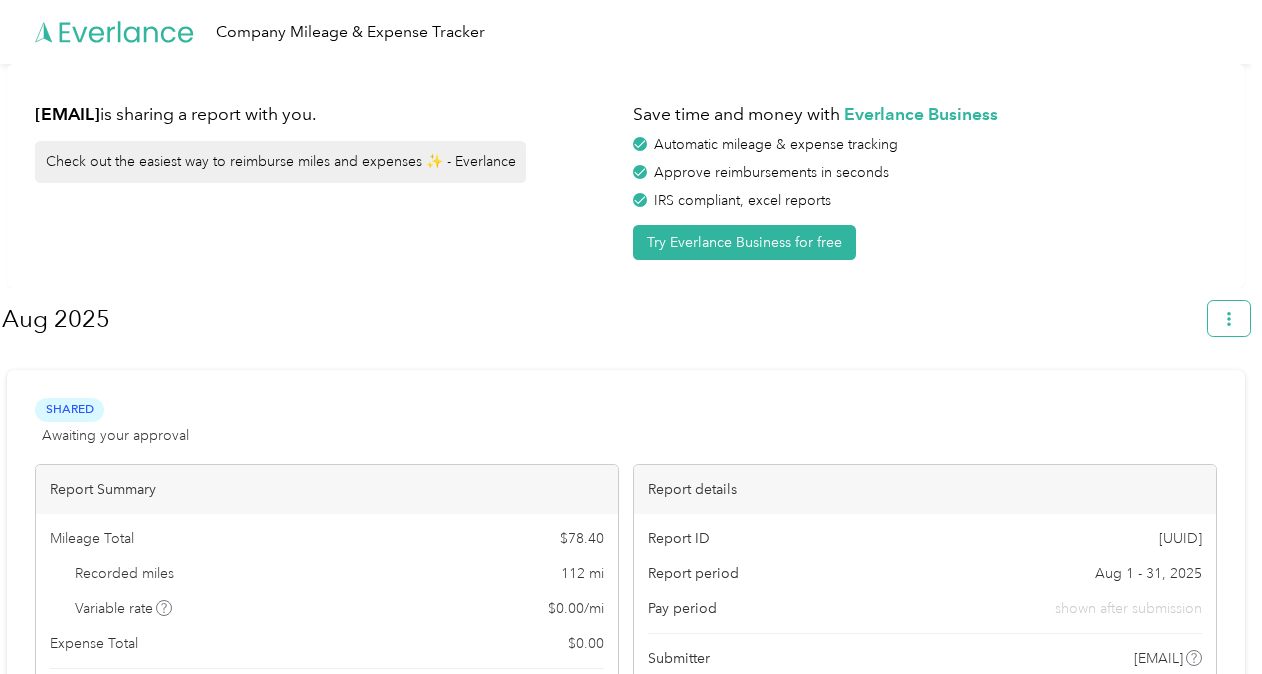click 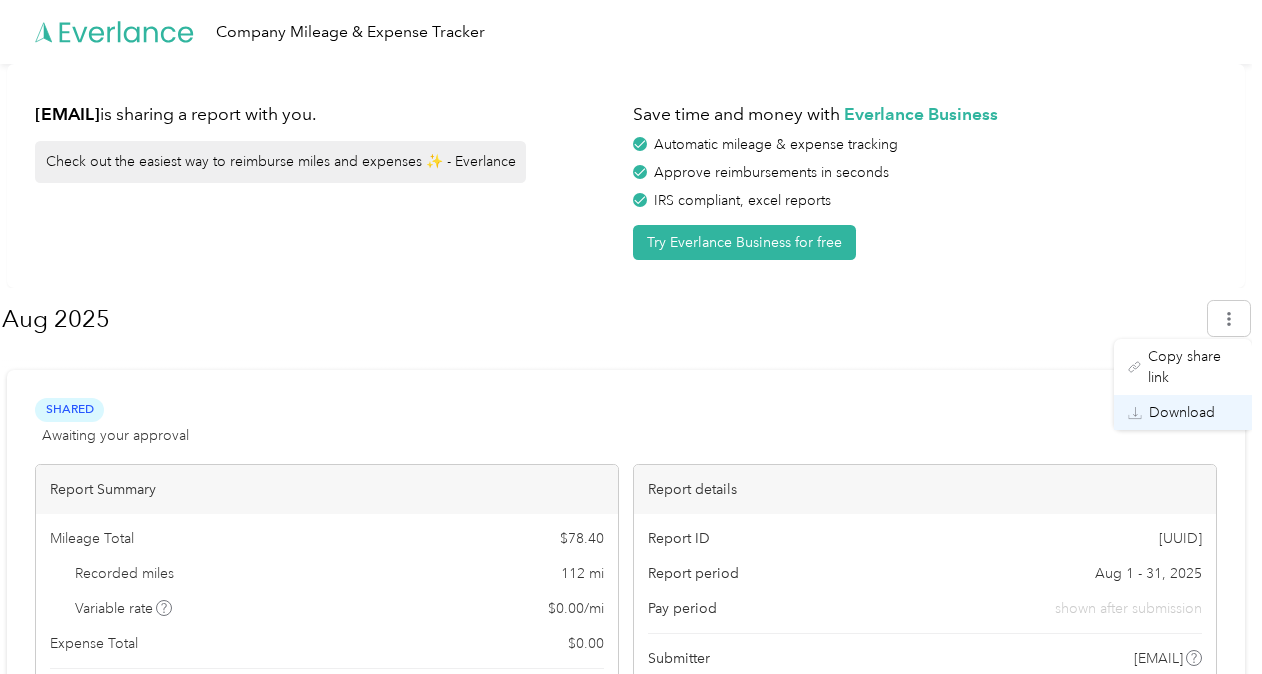 click on "Download" at bounding box center (1182, 412) 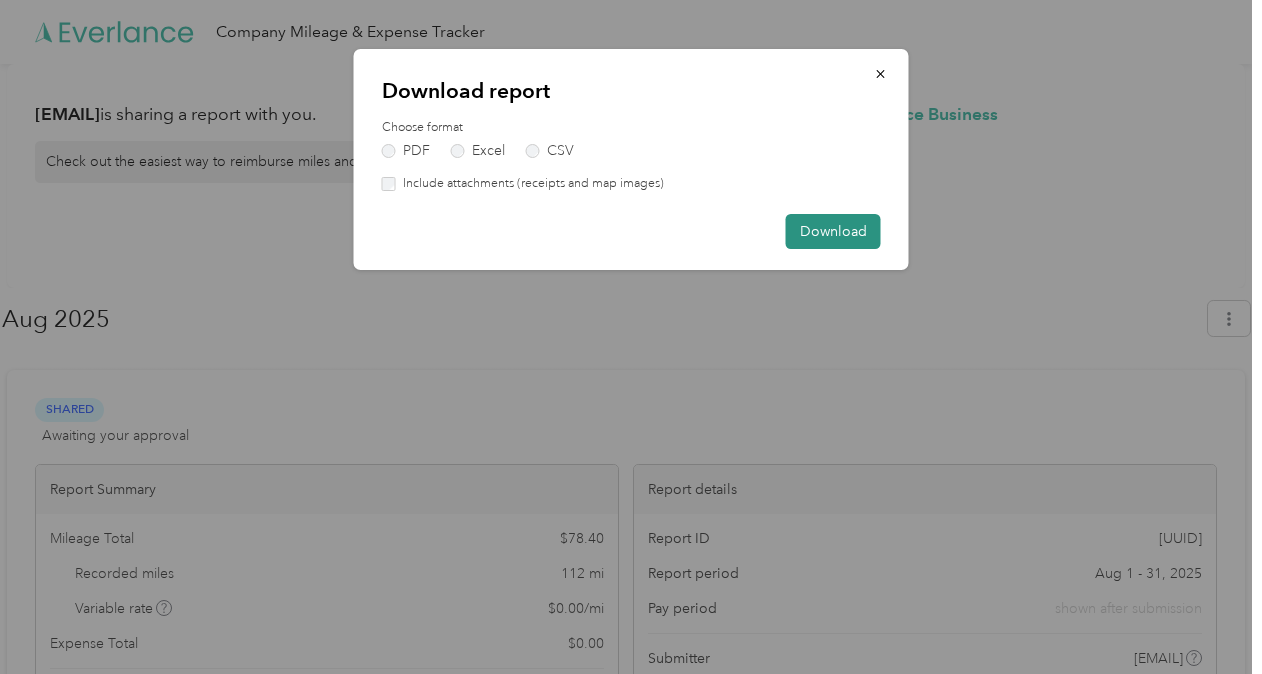 click on "Download" at bounding box center [833, 231] 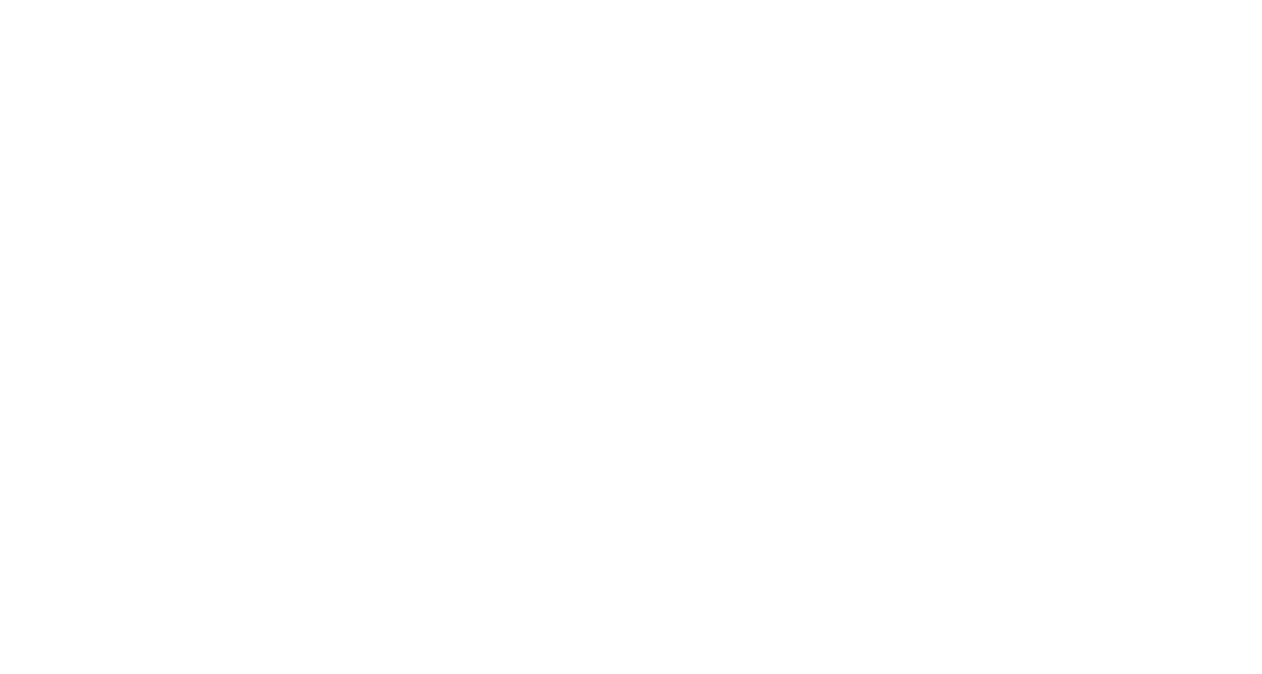 scroll, scrollTop: 0, scrollLeft: 0, axis: both 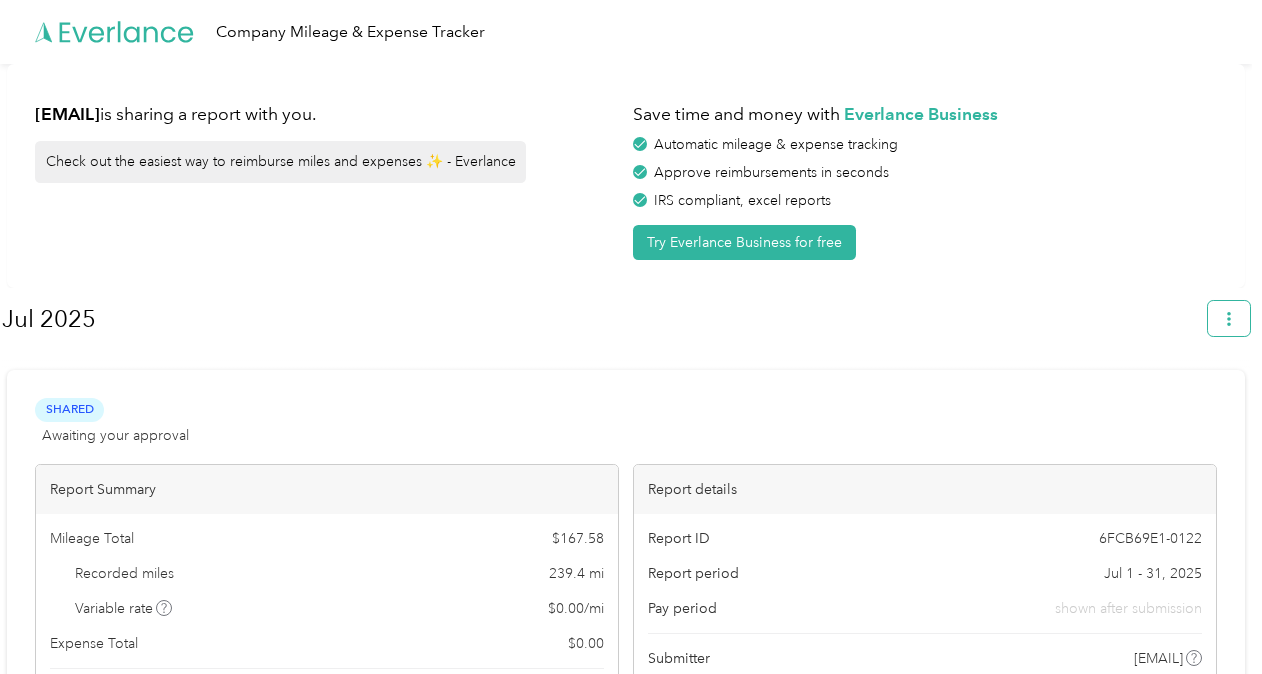 click 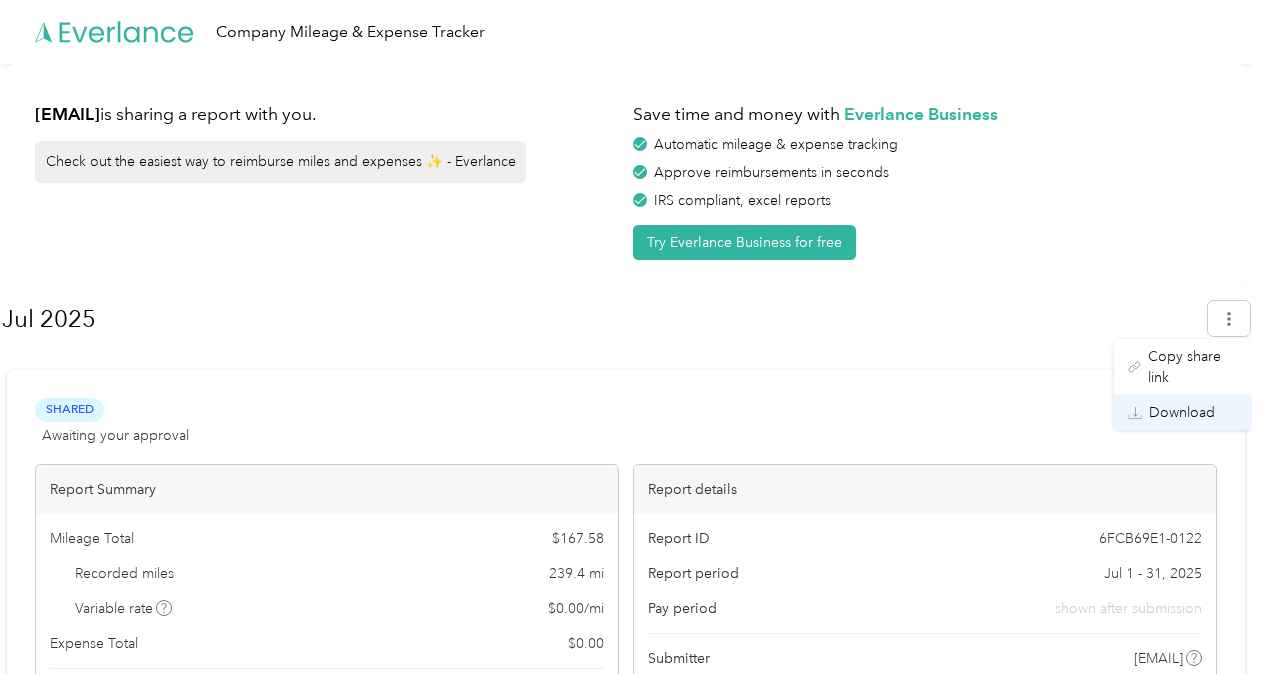 click on "Download" at bounding box center (1182, 412) 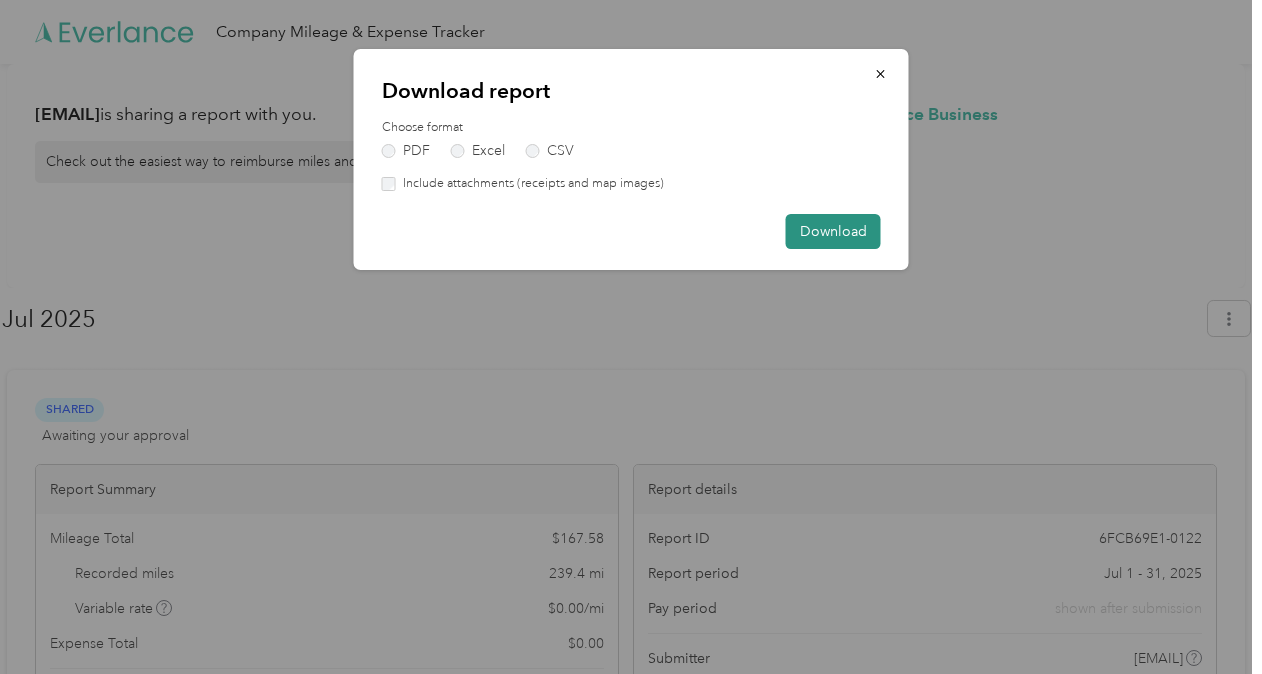 click on "Download" at bounding box center [833, 231] 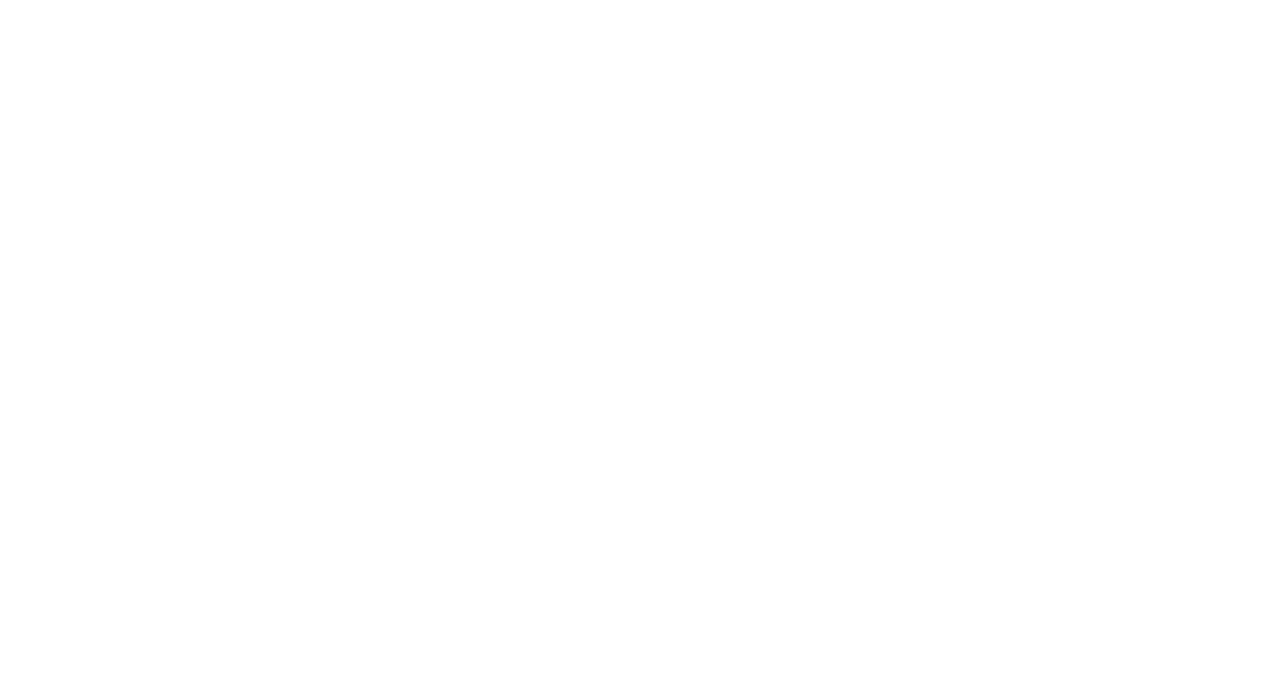 scroll, scrollTop: 0, scrollLeft: 0, axis: both 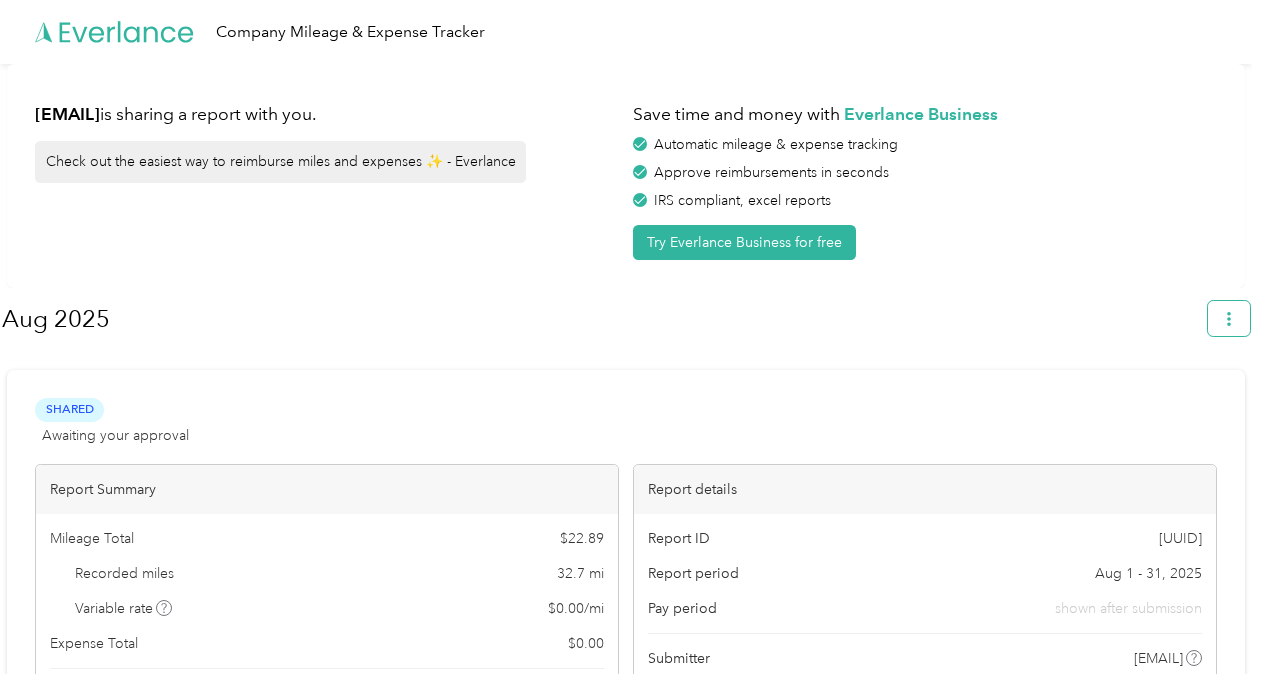 click at bounding box center [1229, 318] 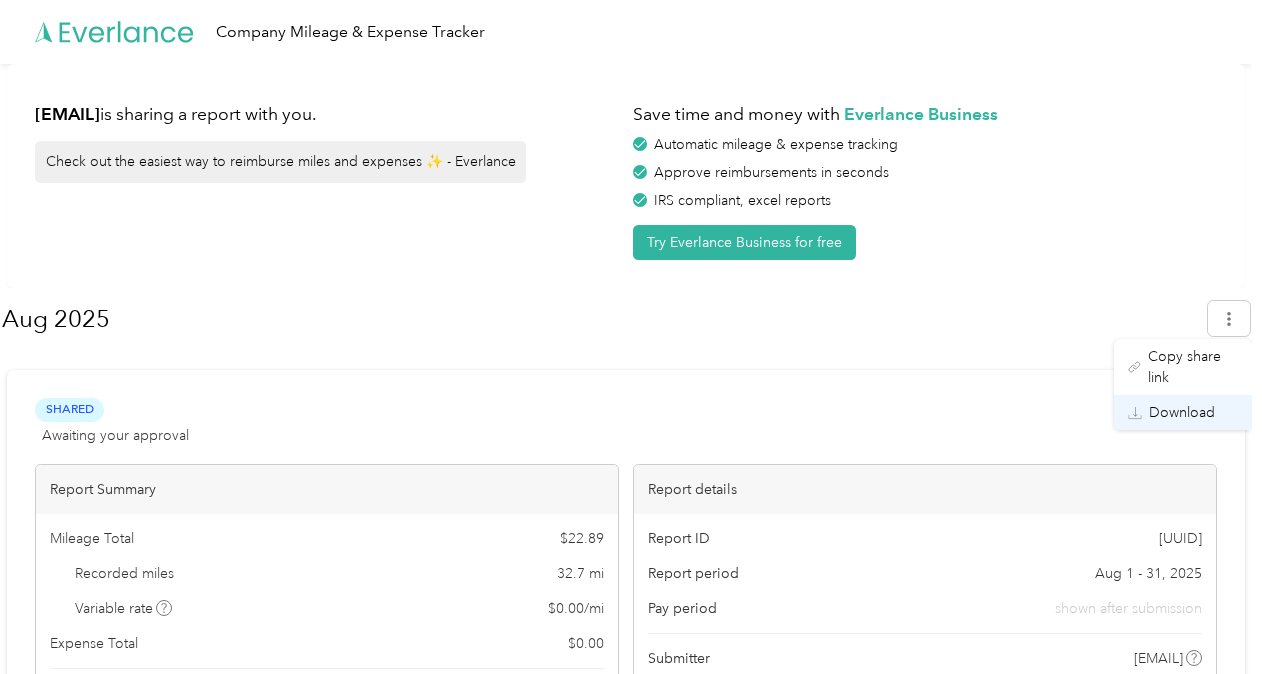 click on "Download" at bounding box center (1182, 412) 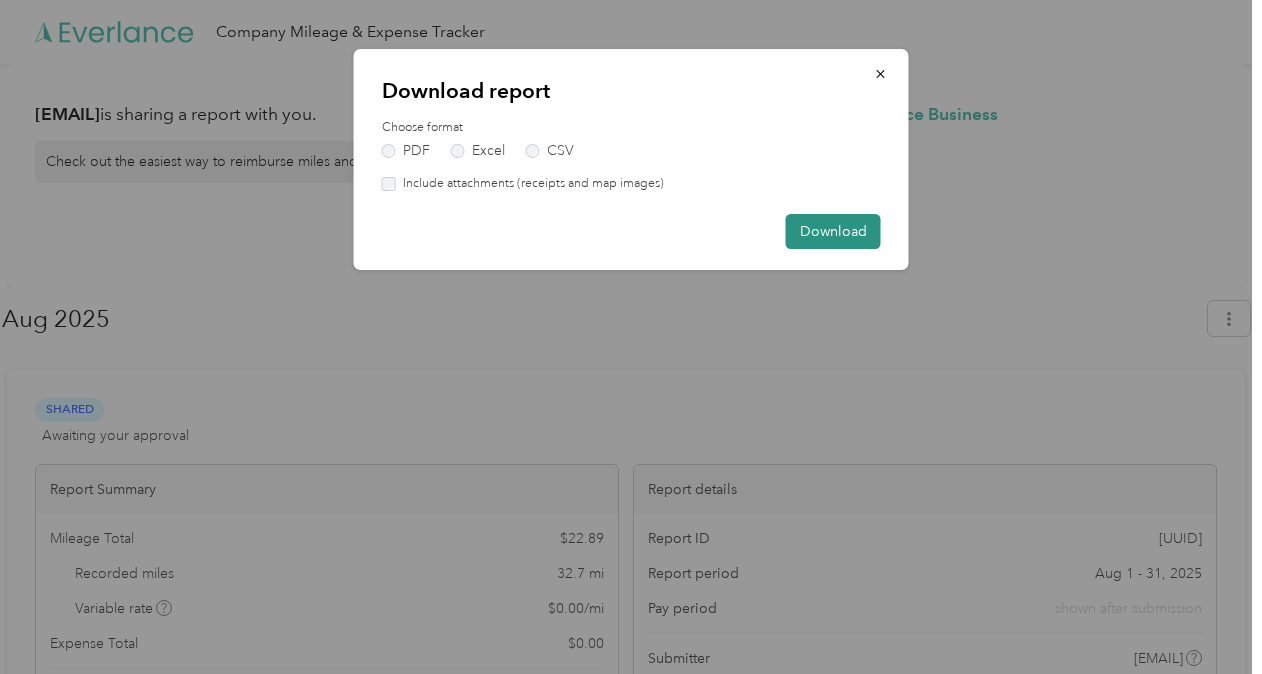click on "Download" at bounding box center [833, 231] 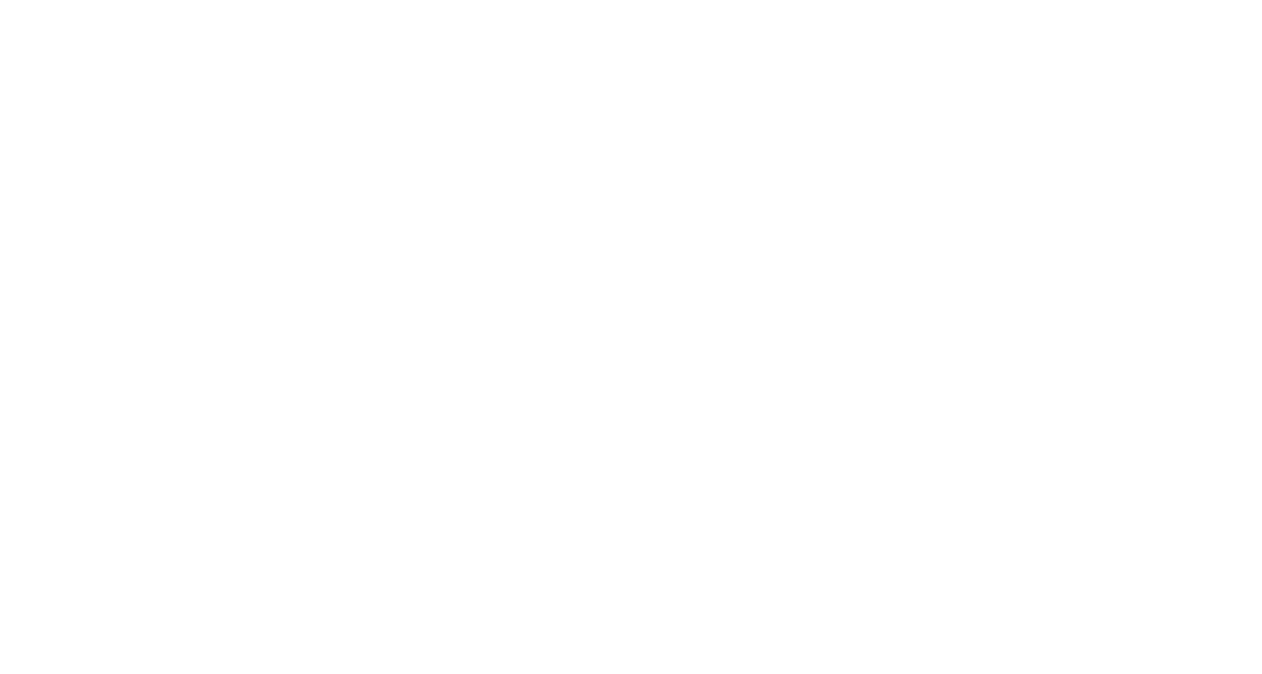 scroll, scrollTop: 0, scrollLeft: 0, axis: both 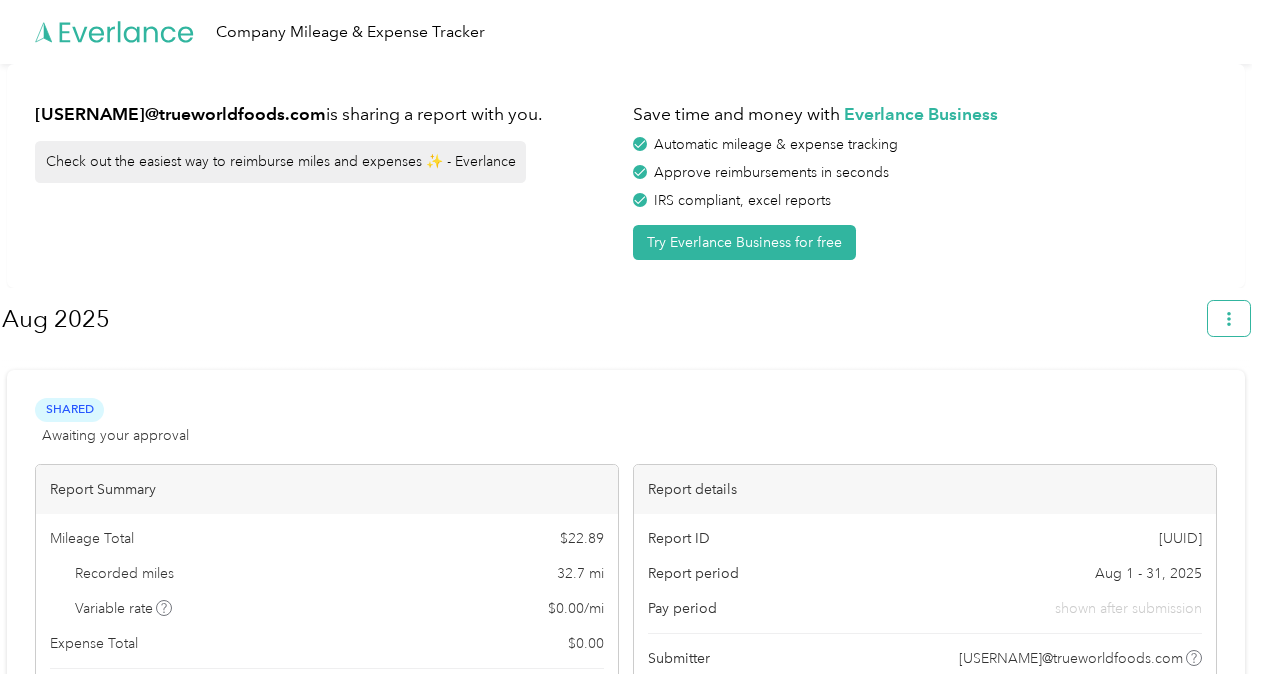 click 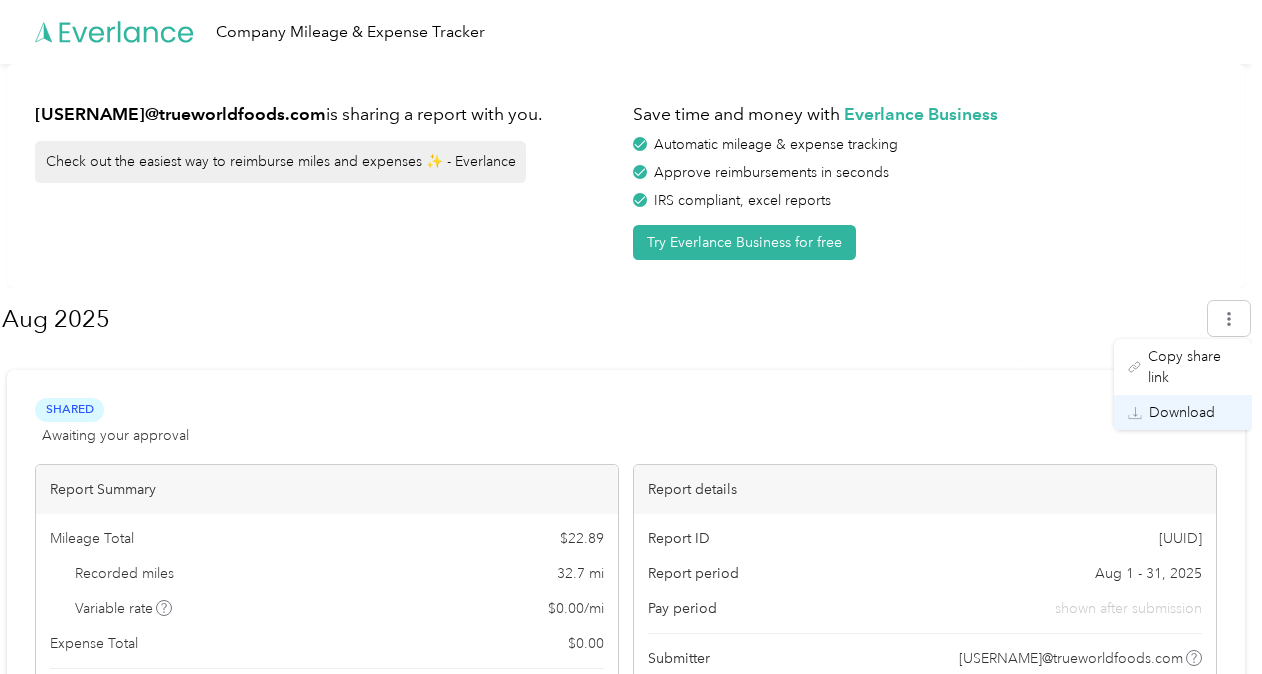 click on "Download" at bounding box center (1182, 412) 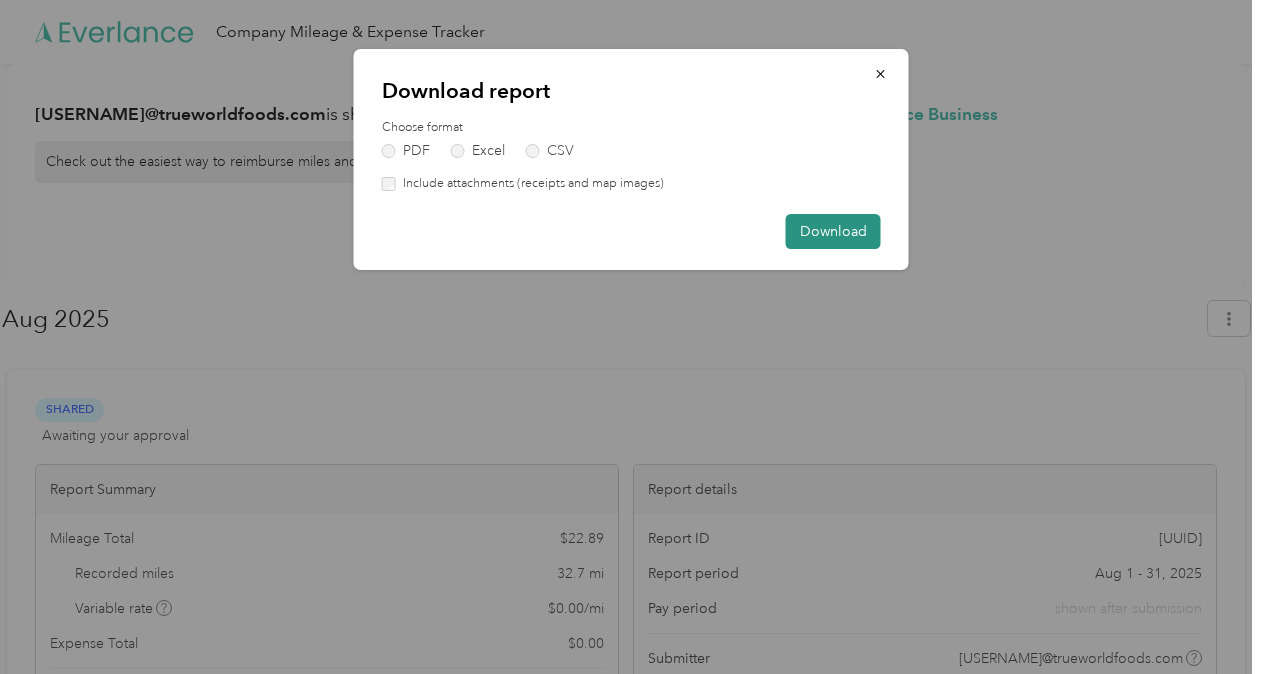 click on "Download" at bounding box center [833, 231] 